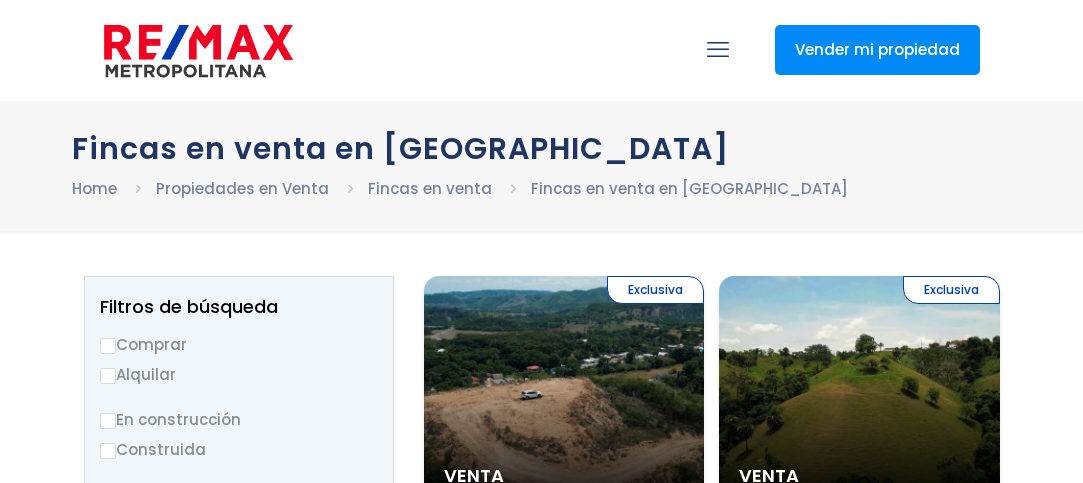 select 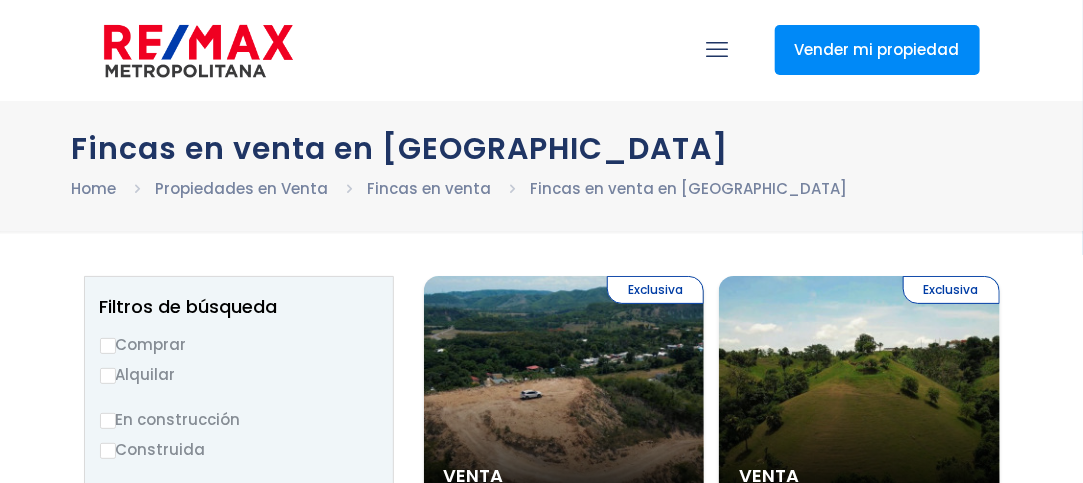 scroll, scrollTop: 0, scrollLeft: 0, axis: both 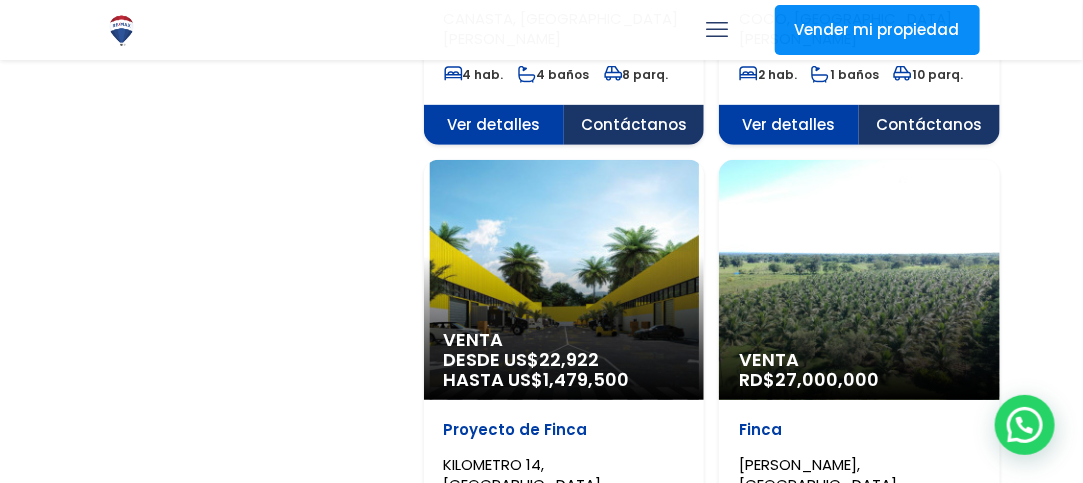 click on "Exclusiva
Venta
US$  670,000
Finca
LA ZANJA, SANTIAGO
1.00  mt 2
Ver detalles
Contáctanos
Exclusiva
Venta US$" at bounding box center [712, -727] 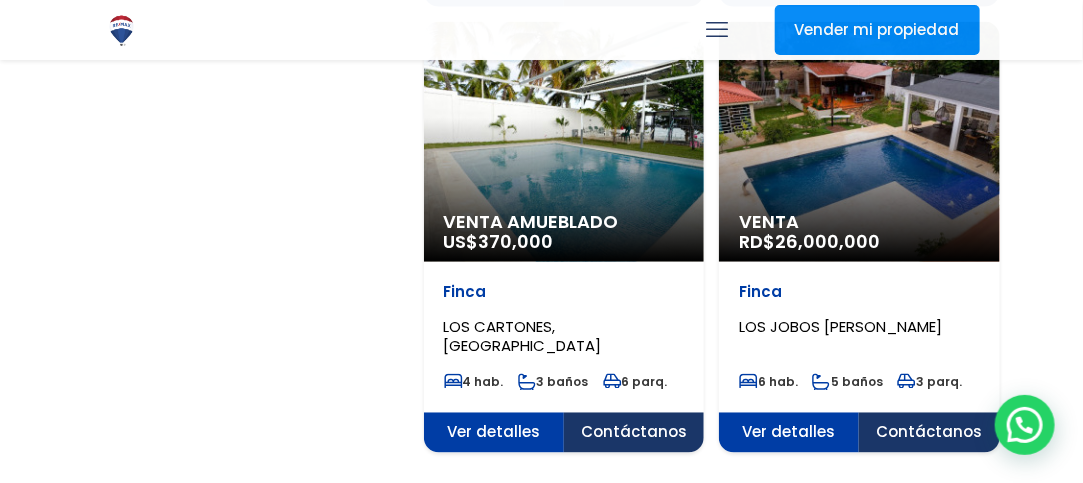 scroll, scrollTop: 3460, scrollLeft: 0, axis: vertical 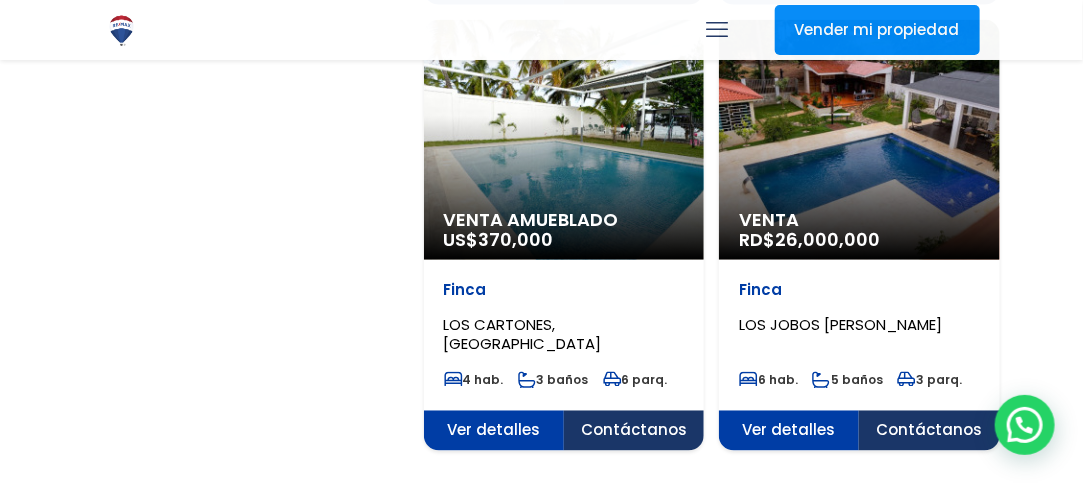 click on "LOS JOBOS DE MATÚA, PEDRO BRAND" at bounding box center (560, -2881) 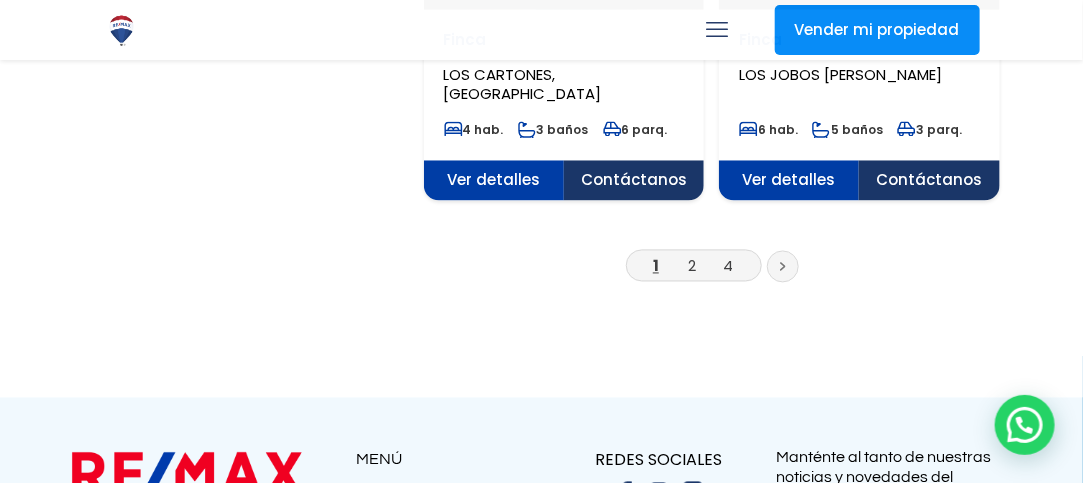 scroll, scrollTop: 3739, scrollLeft: 0, axis: vertical 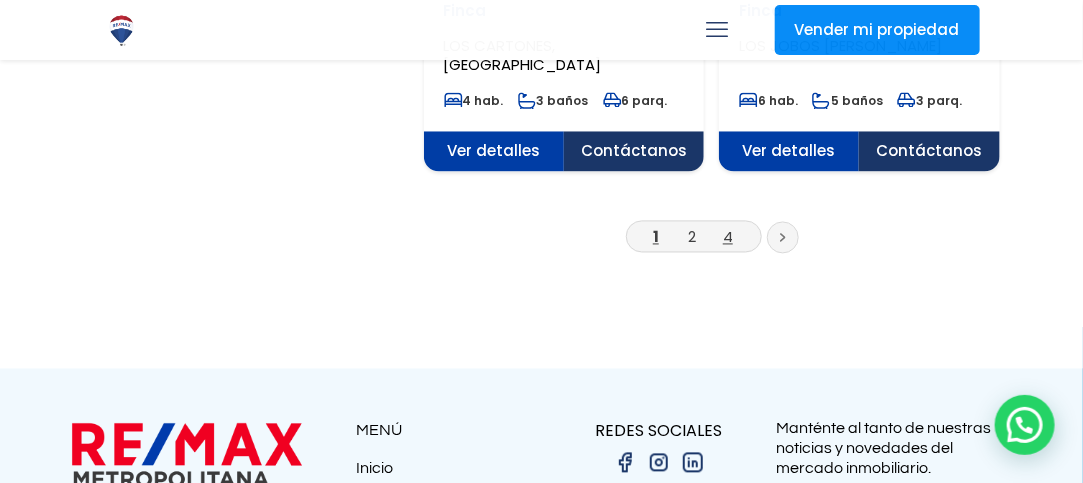 click on "4" at bounding box center [728, 237] 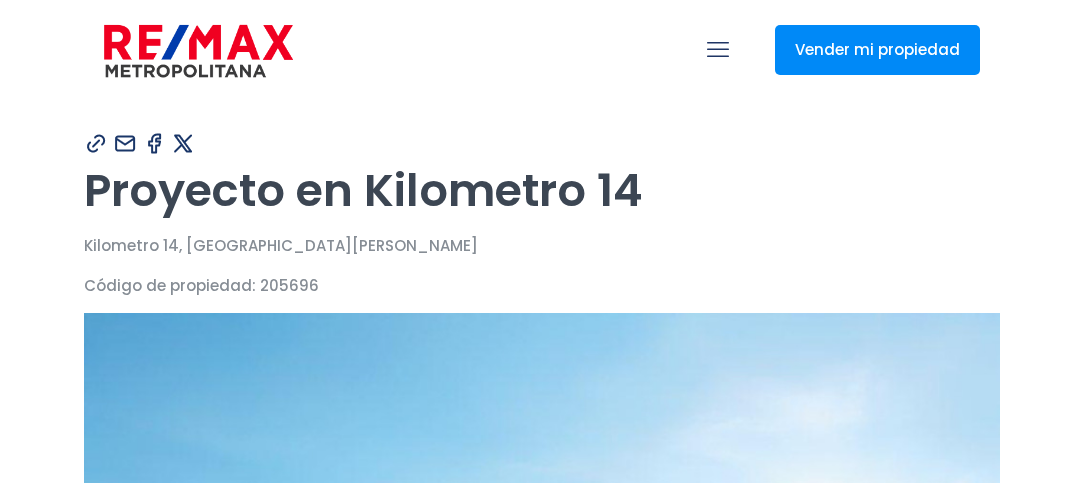 scroll, scrollTop: 0, scrollLeft: 0, axis: both 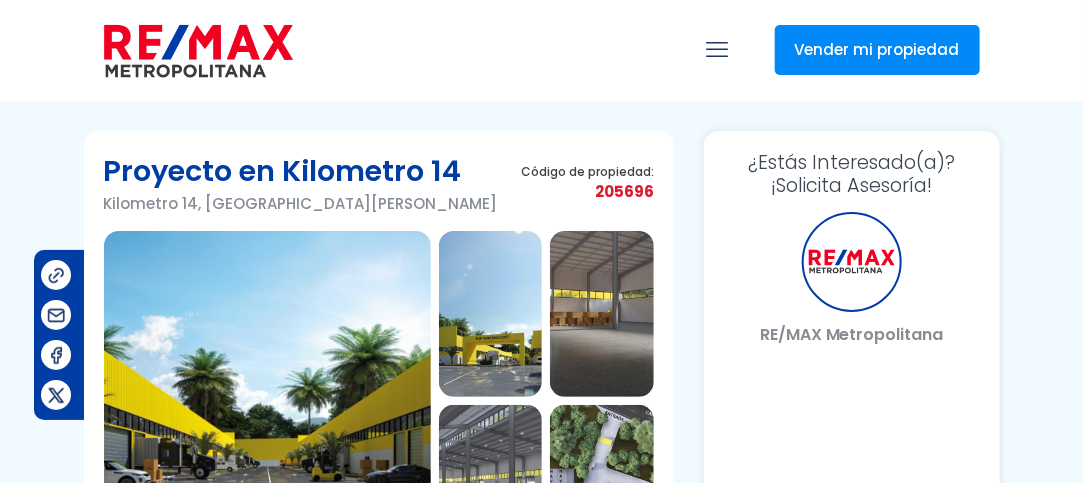 select on "DO" 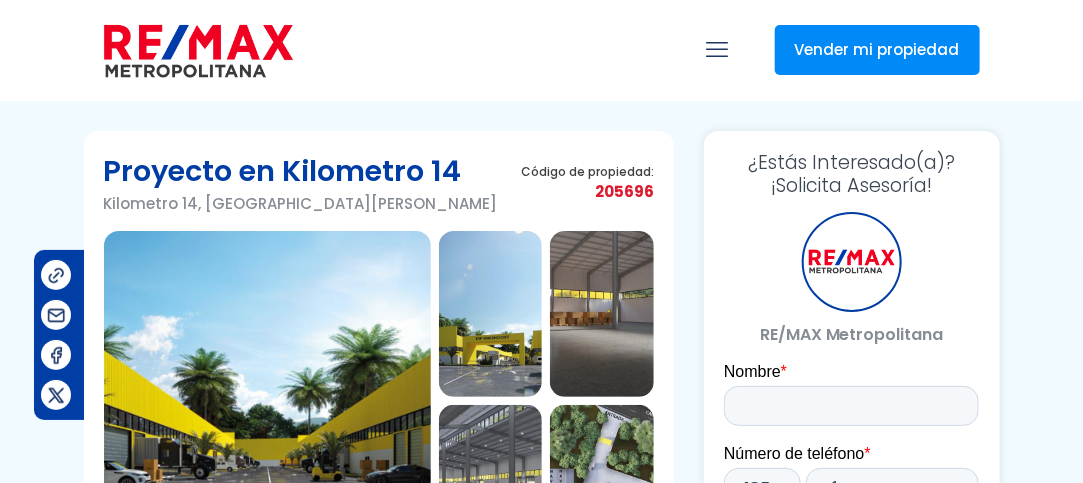 scroll, scrollTop: 0, scrollLeft: 0, axis: both 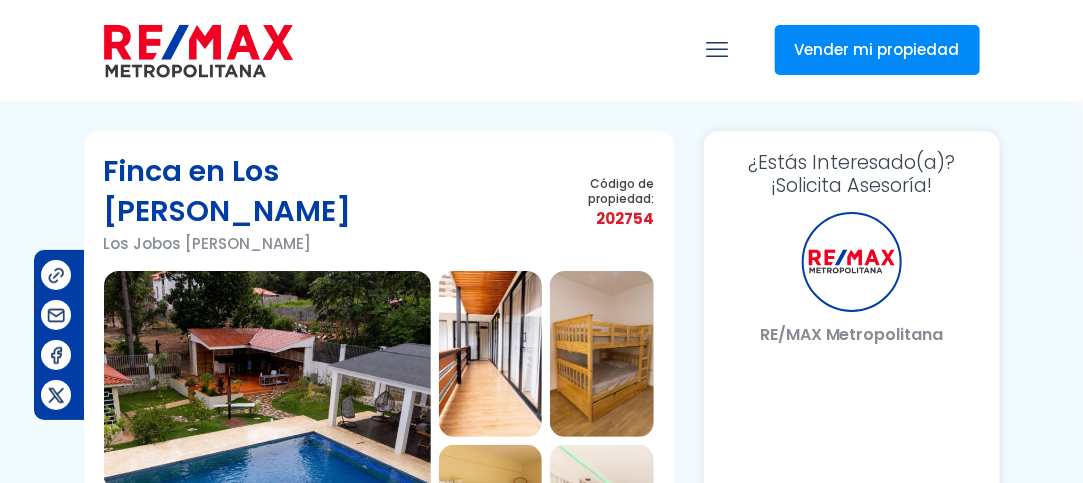 select on "DO" 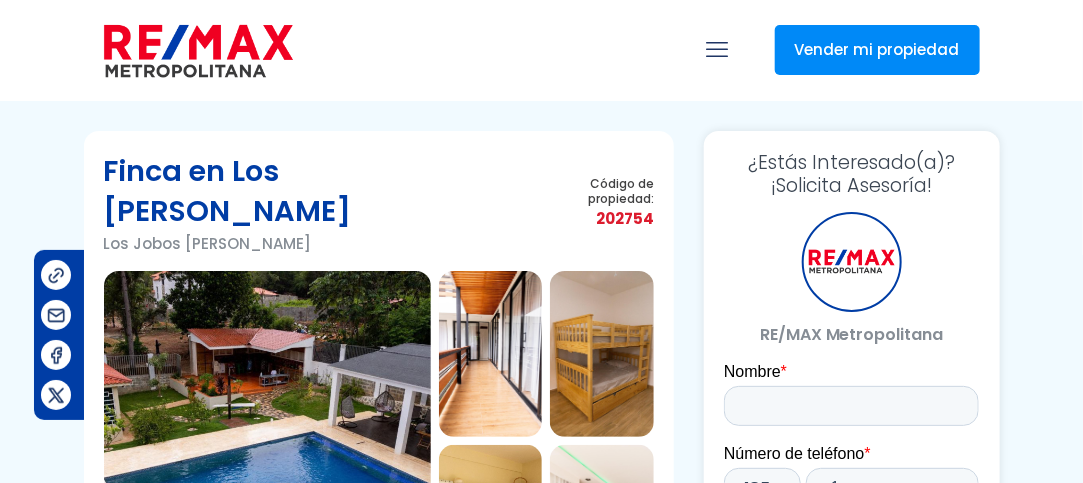 scroll, scrollTop: 0, scrollLeft: 0, axis: both 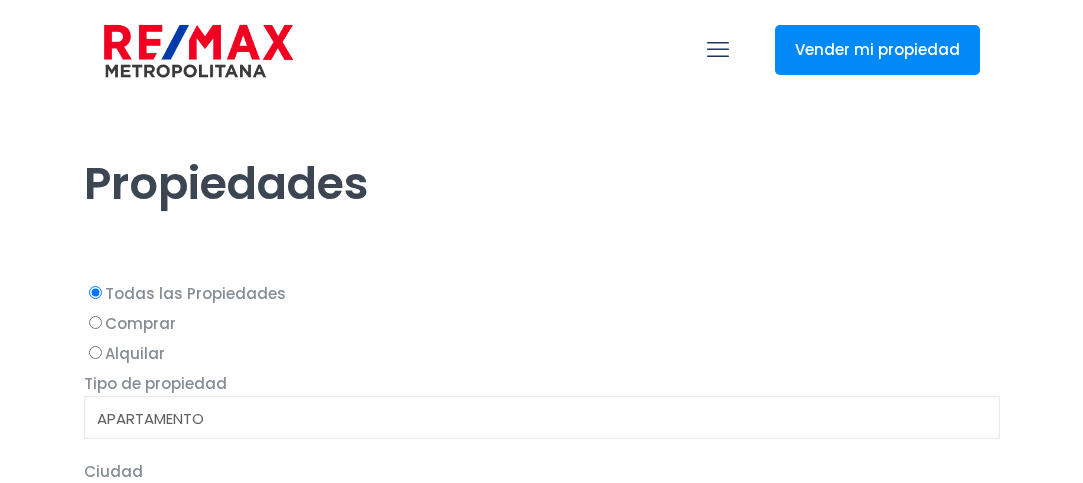 select 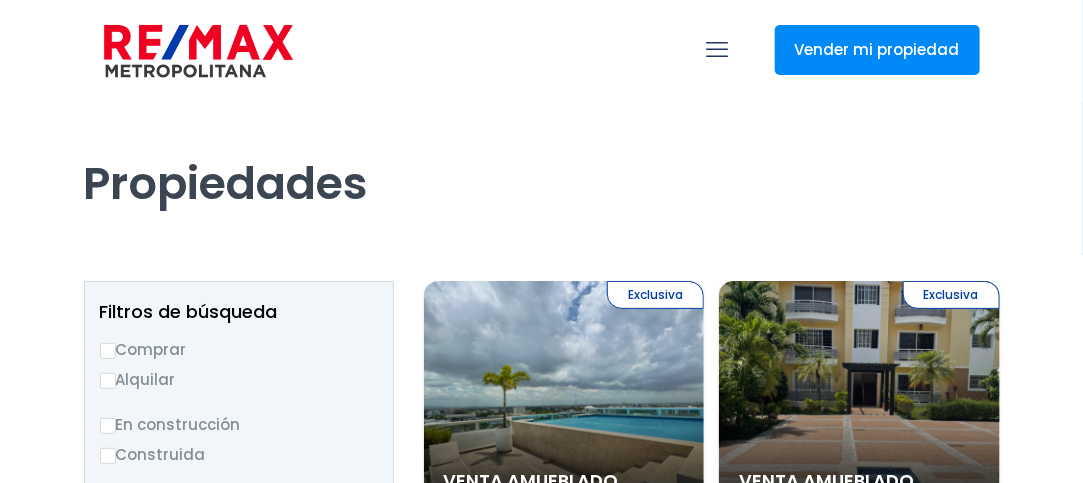 scroll, scrollTop: 0, scrollLeft: 0, axis: both 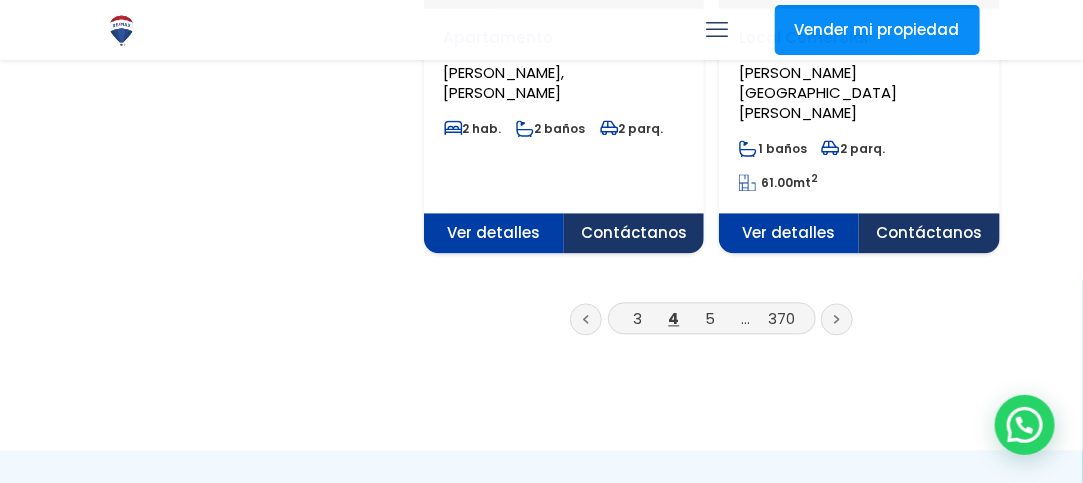 click on "4" at bounding box center [674, 319] 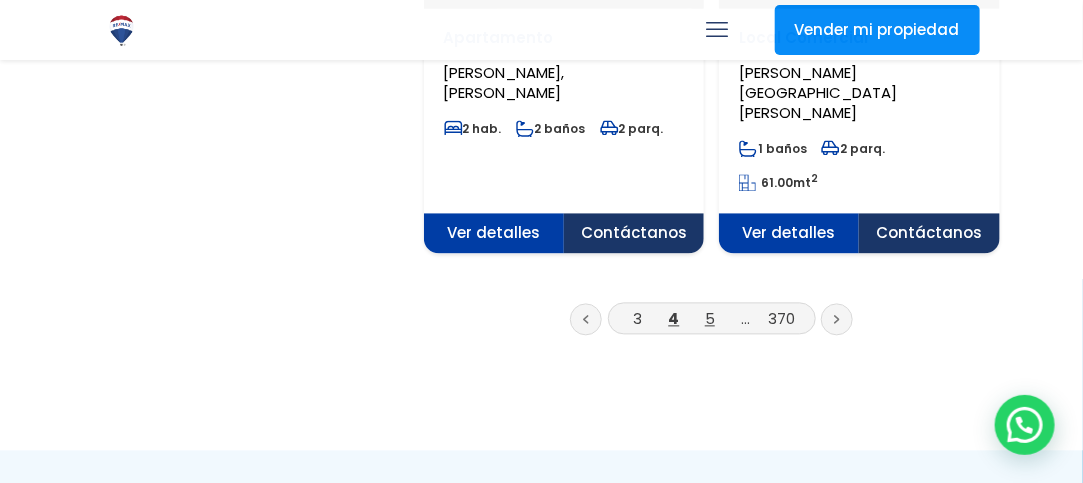 click on "5" at bounding box center (710, 319) 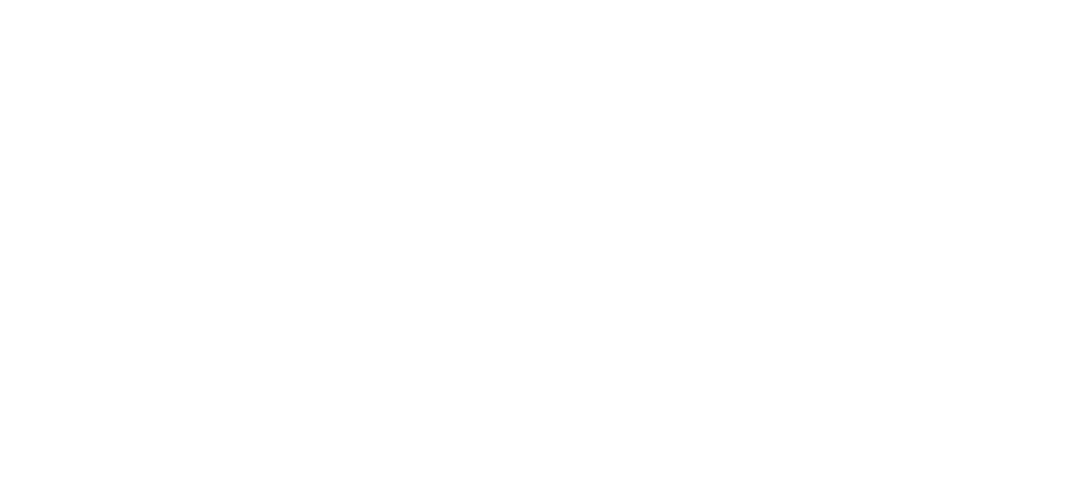 select 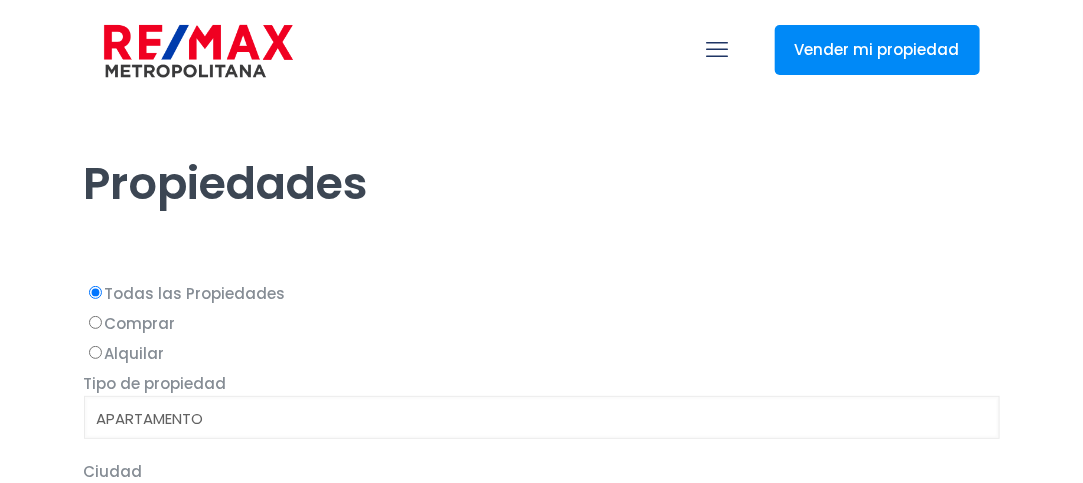 scroll, scrollTop: 0, scrollLeft: 0, axis: both 